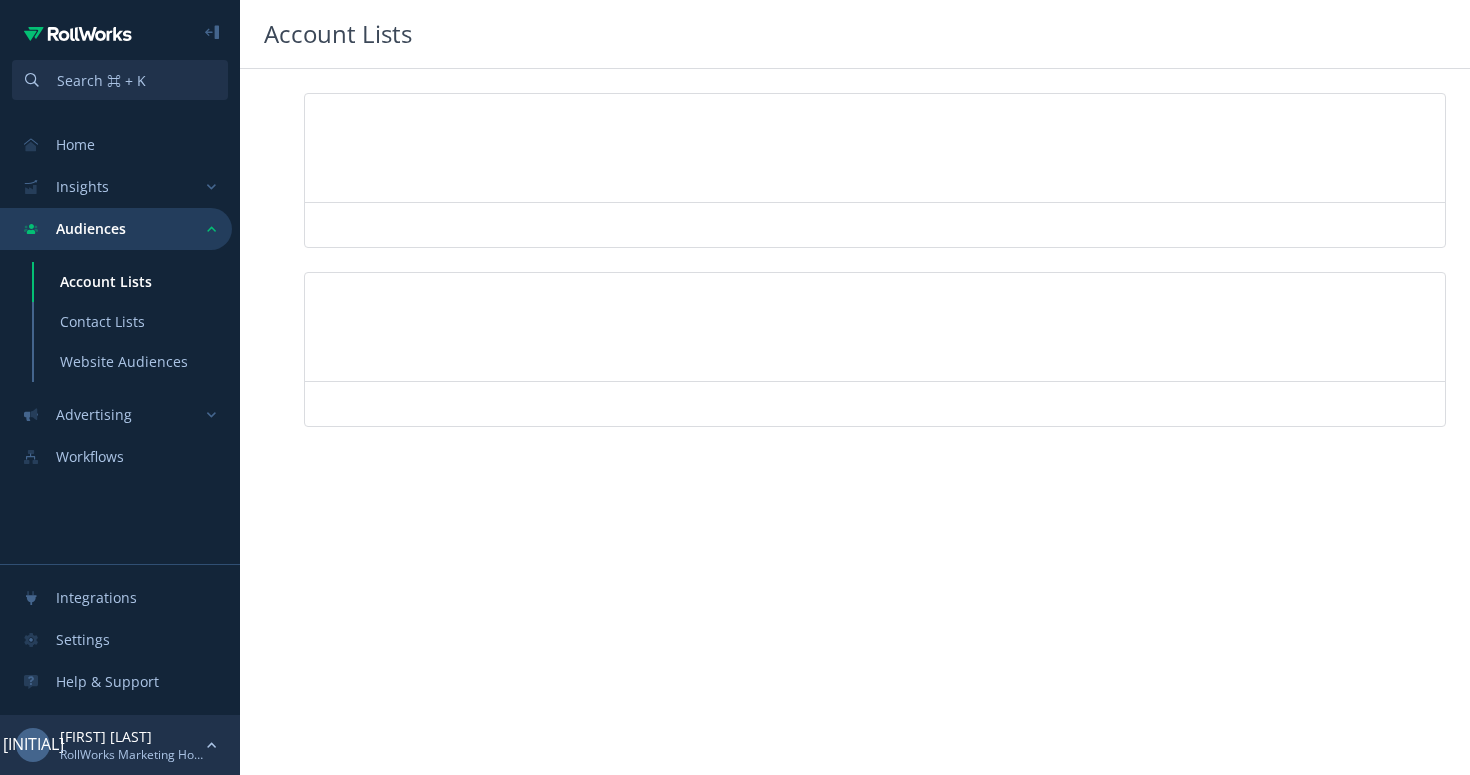 scroll, scrollTop: 0, scrollLeft: 0, axis: both 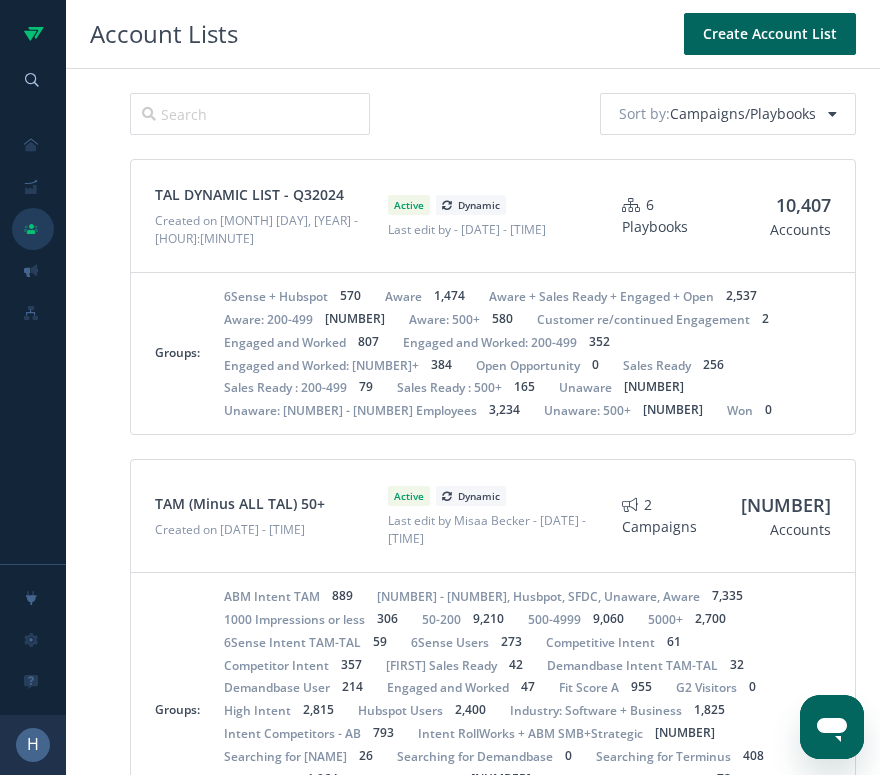 click on "Sort by :  Campaigns/Playbooks" at bounding box center (493, 114) 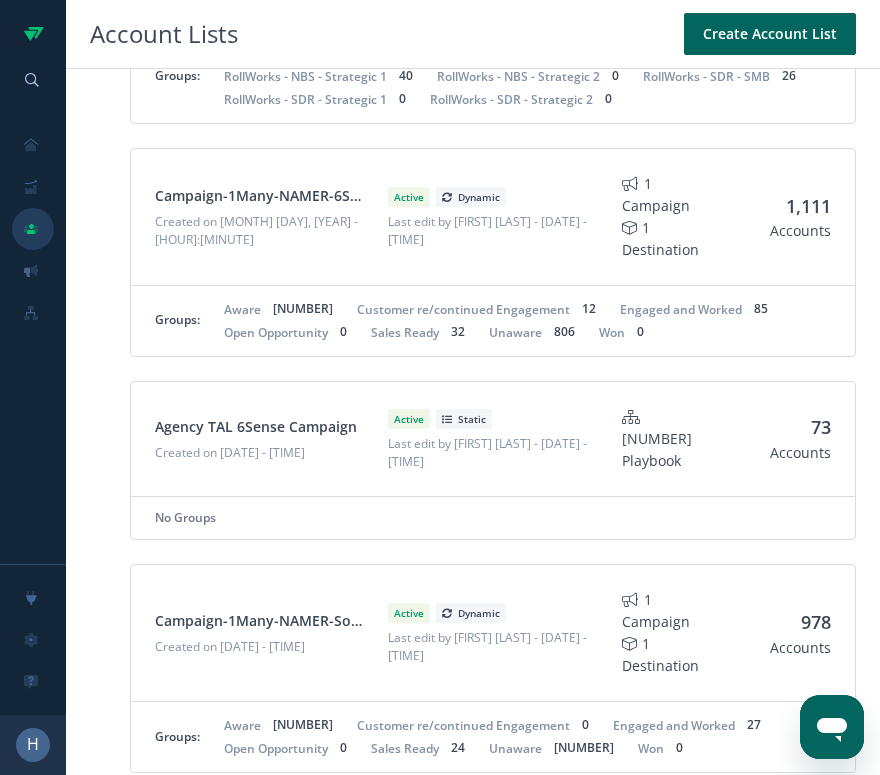 scroll, scrollTop: 1019, scrollLeft: 0, axis: vertical 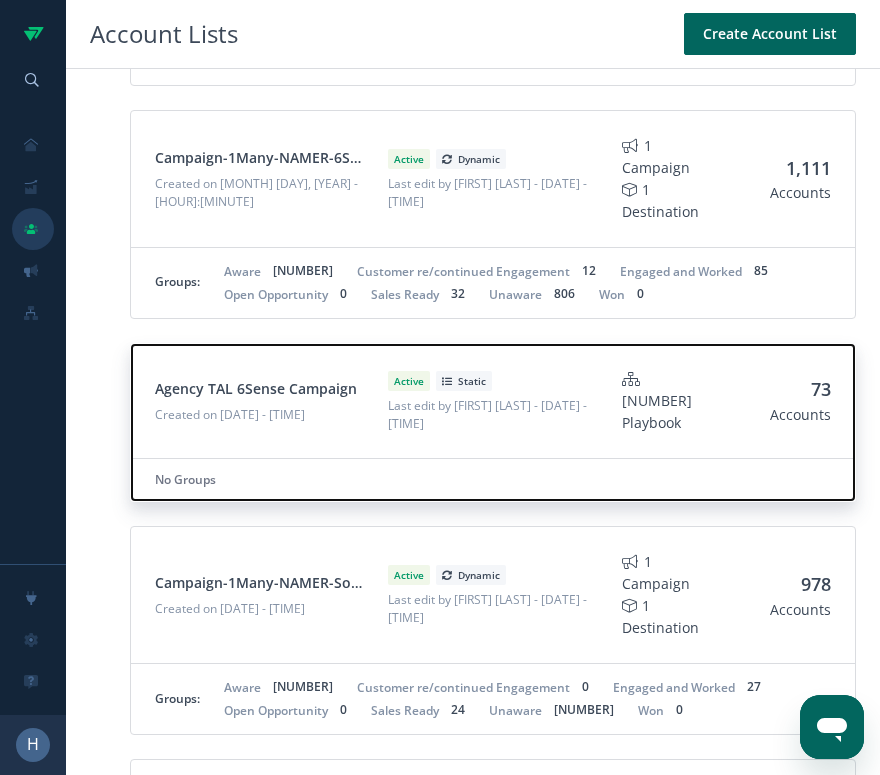 click on "Active Static Last edit by [FIRST] [LAST] - [DATE] - [TIME]" at bounding box center [492, 401] 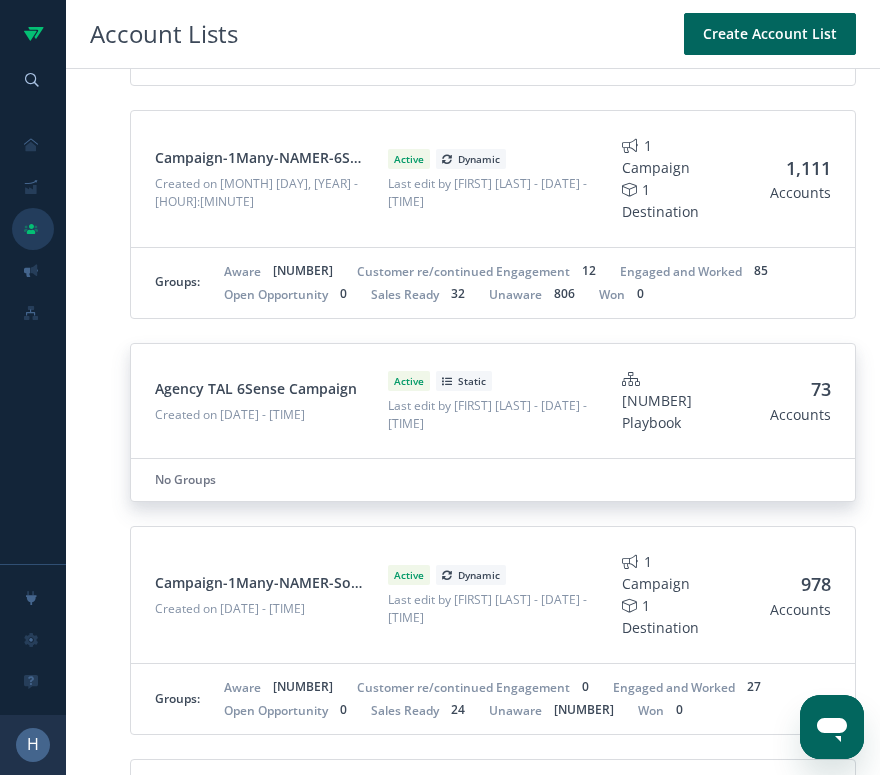 scroll, scrollTop: 0, scrollLeft: 0, axis: both 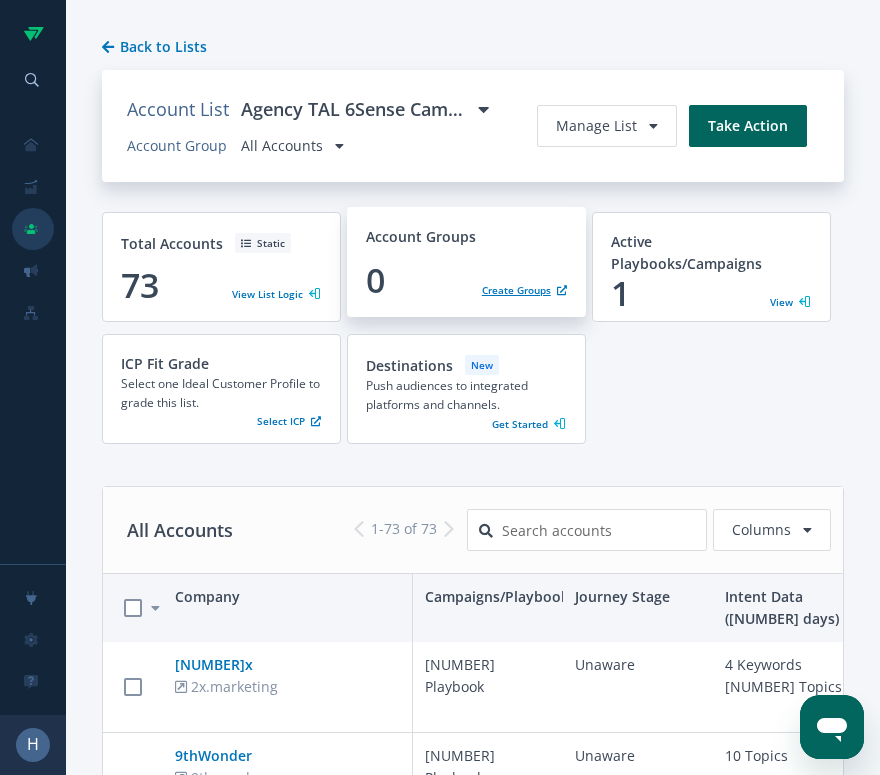 click on "Create Groups" at bounding box center [276, 294] 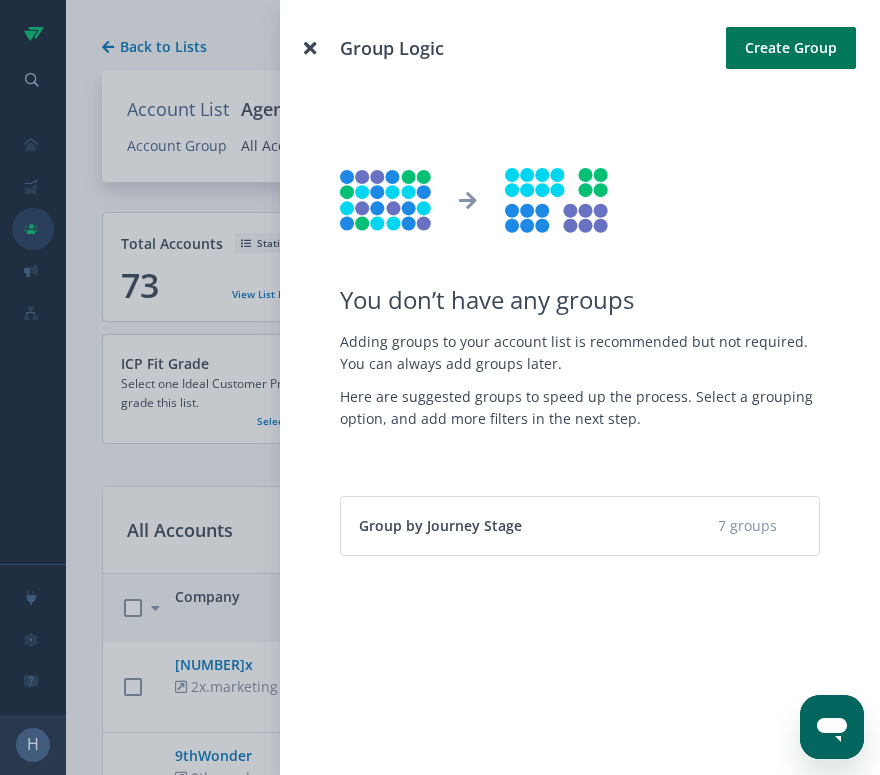 click on "Create Group" at bounding box center (791, 48) 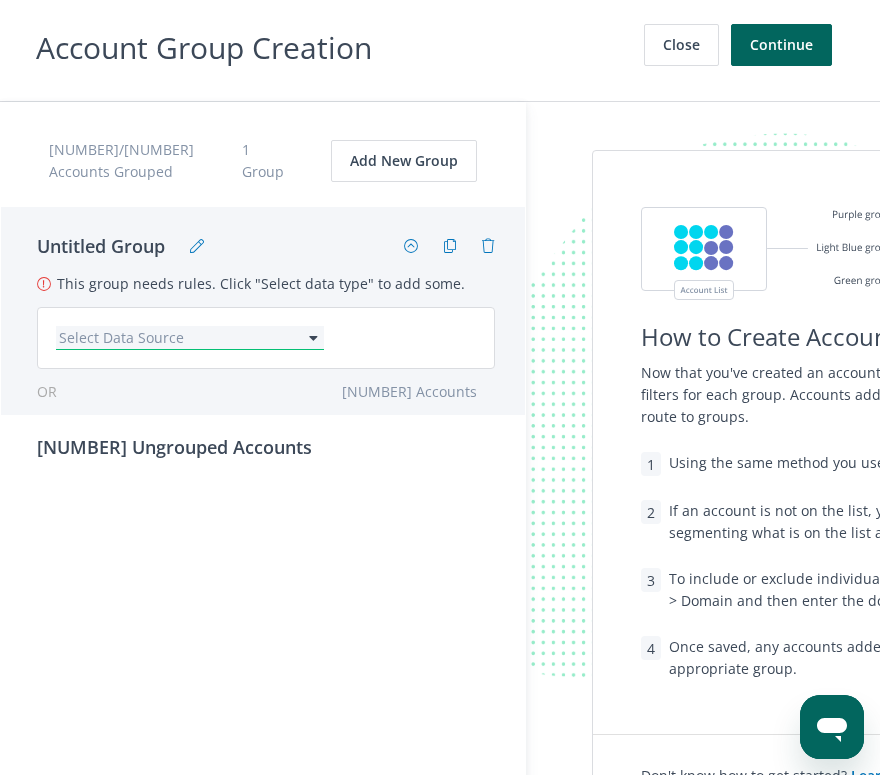 click on "Select Data Source" at bounding box center (182, 337) 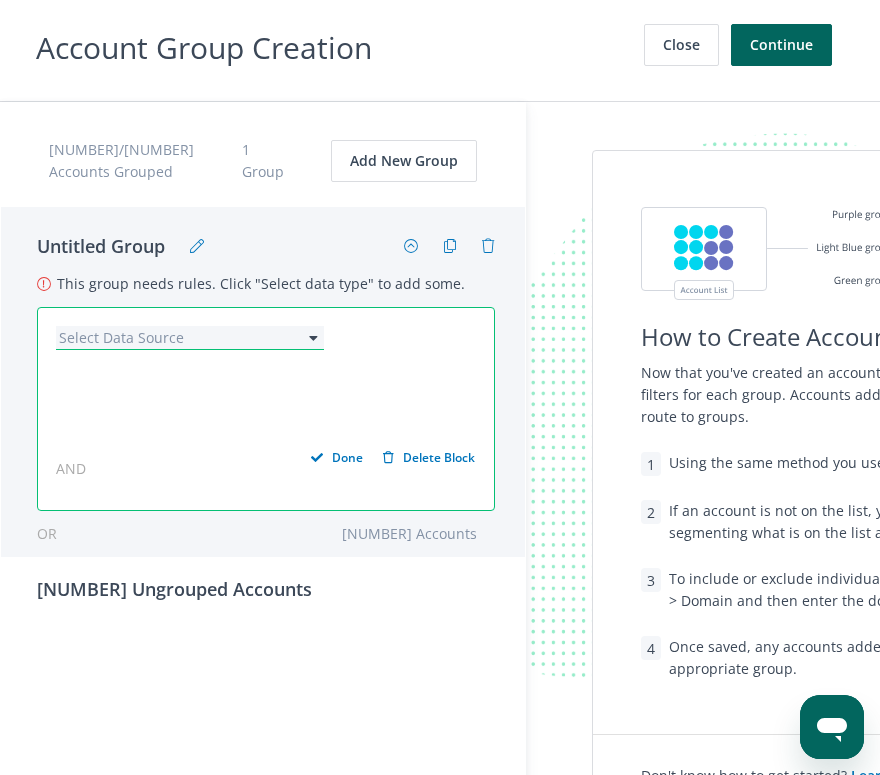 click on "Select Data Source" at bounding box center [184, 338] 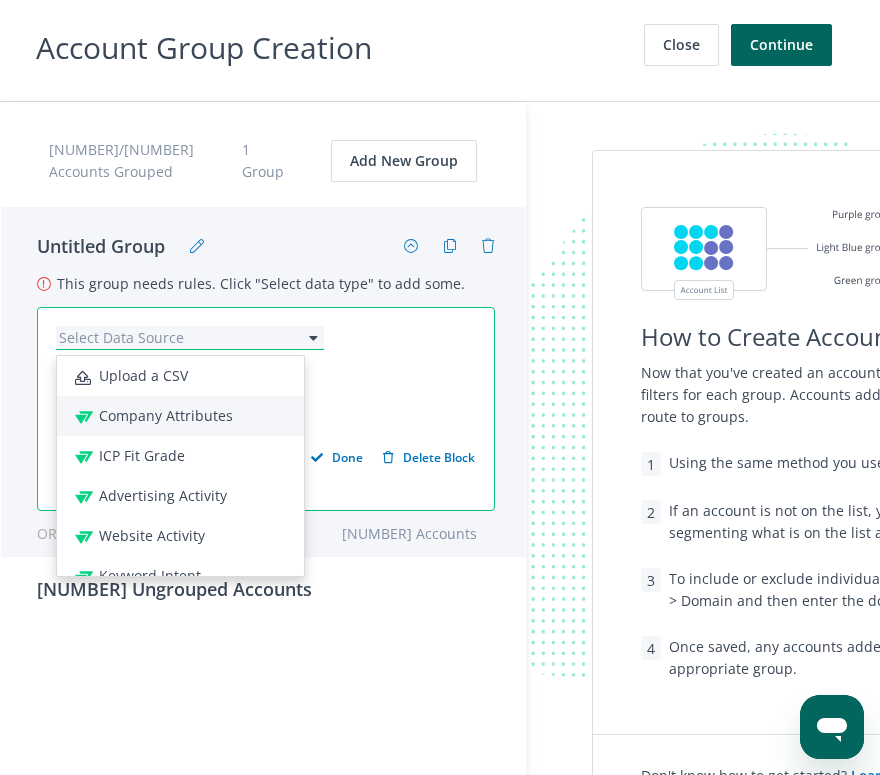 click on "RollWorks Company Attributes" at bounding box center (154, 415) 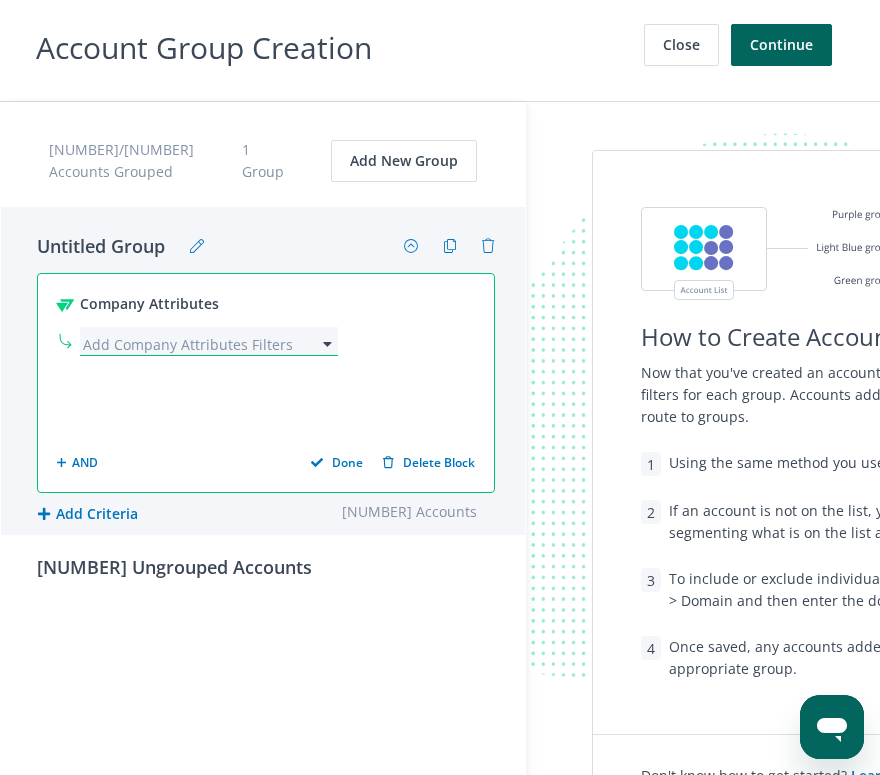 click at bounding box center [203, 344] 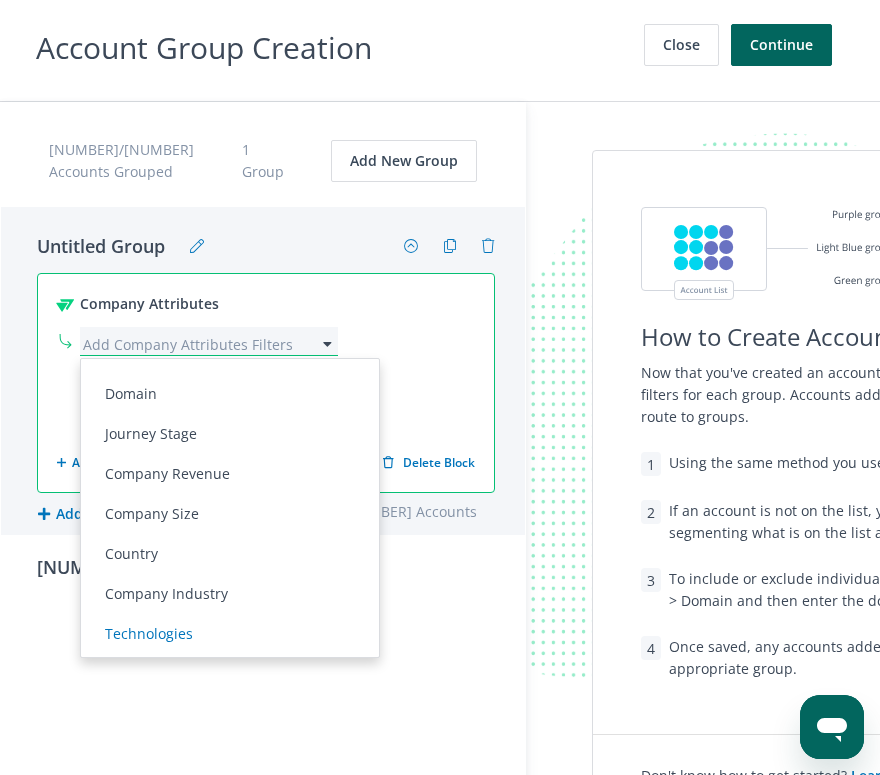 click on "Technologies" at bounding box center [146, 634] 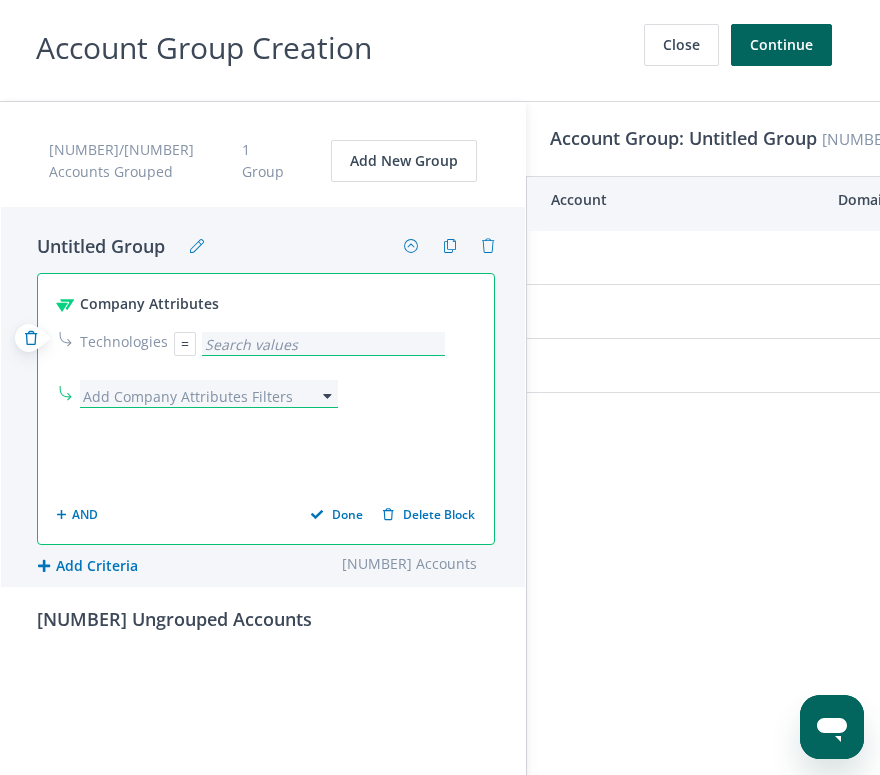 click at bounding box center [325, 344] 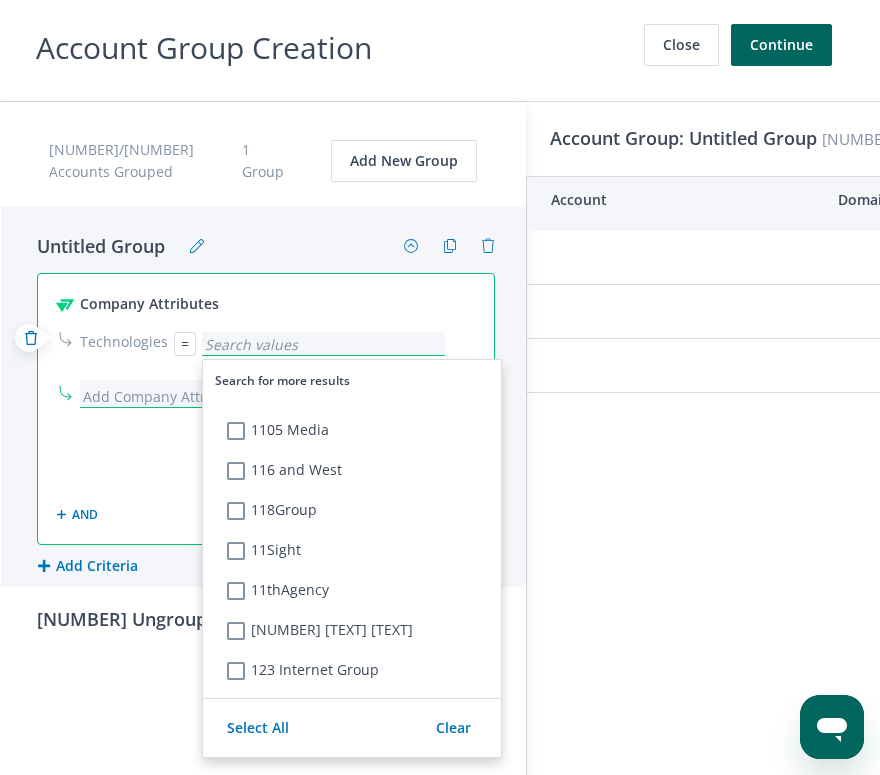 scroll, scrollTop: 2029, scrollLeft: 0, axis: vertical 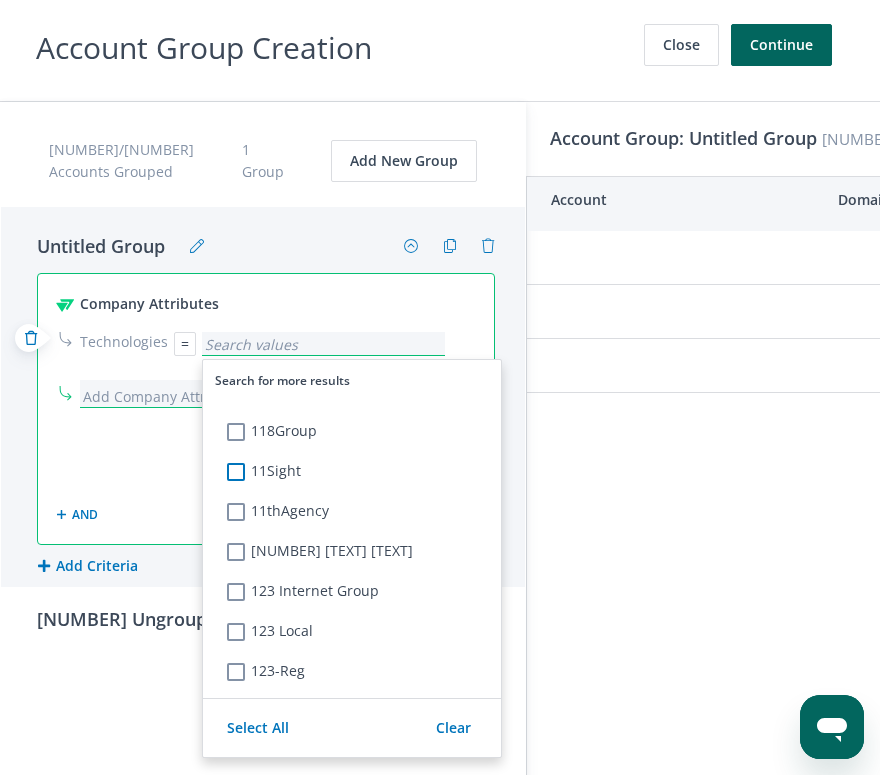 click on "11Sight" at bounding box center [267, 472] 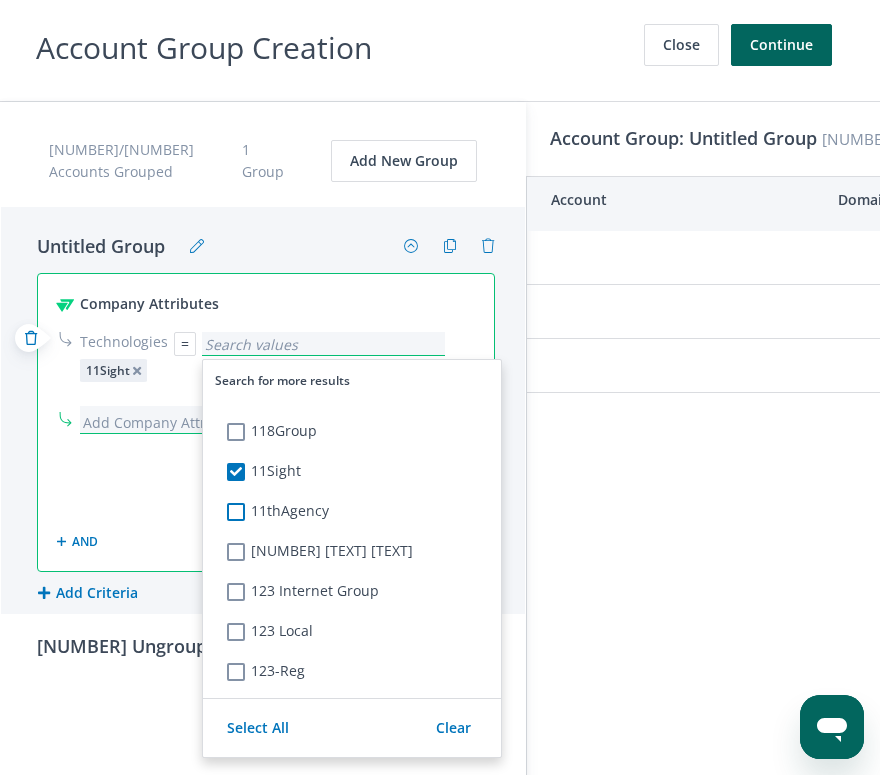 click on "11thAgency" at bounding box center [281, 512] 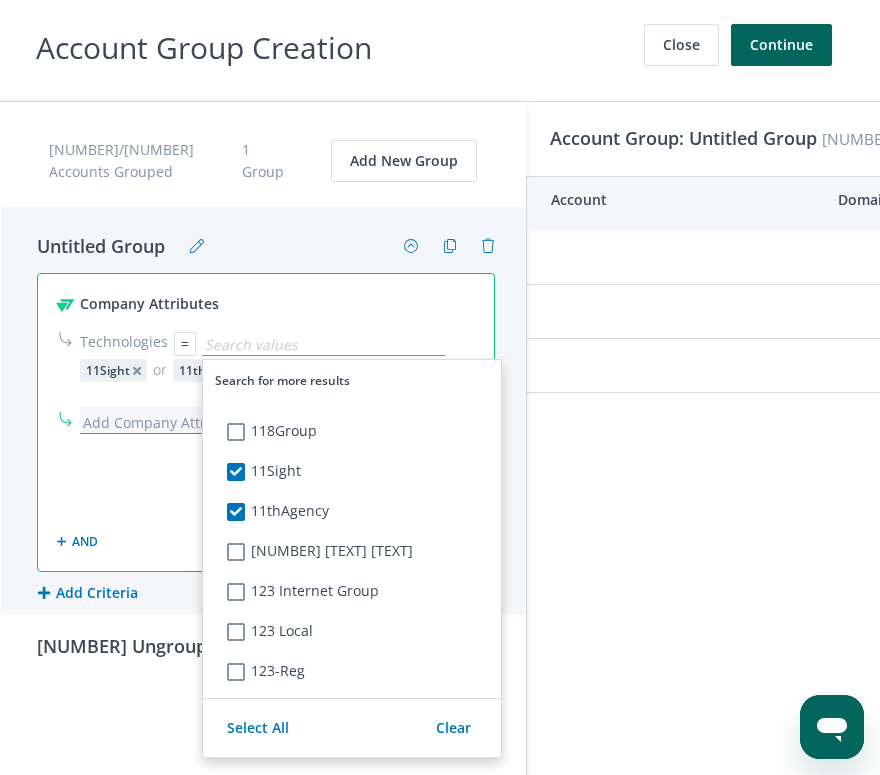 click on "Untitled Group RollWorks Company Attributes Technologies = Search for more results 10xLaunch 1105 Media 116 and West 118Group 11Sight 11thAgency 123 2 Web 123 Internet Group 123 Local 123-Reg 123-Reg Mail 123-Reg Parked 123-Reg Registrar Select All Clear 11Sight or 11thAgency AND   Done   Delete Block Add Criteria 0 Accounts" at bounding box center (263, 410) 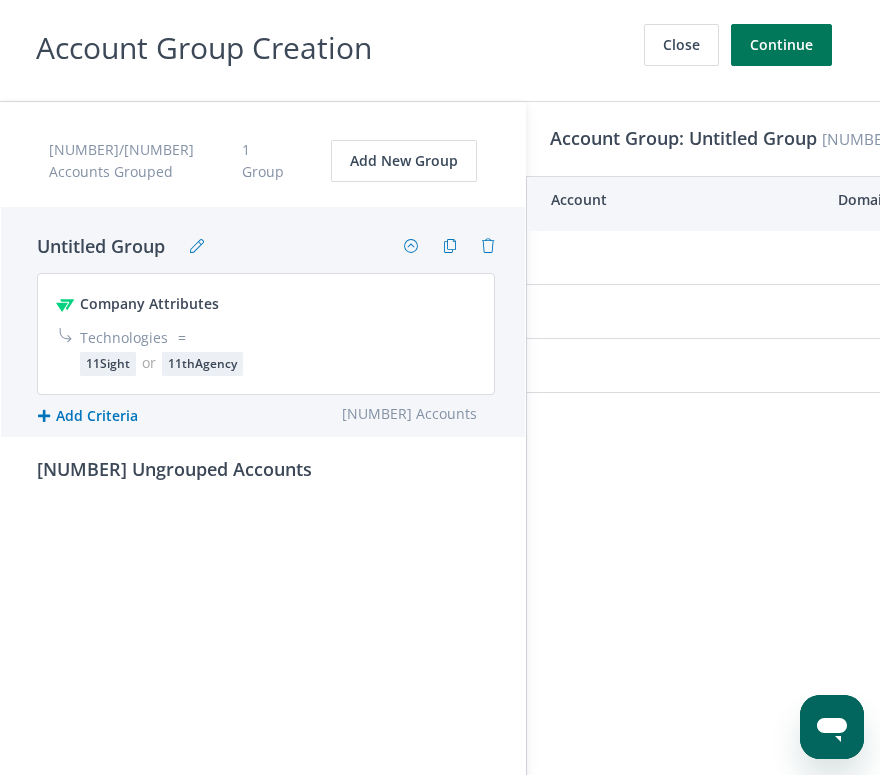 click on "Continue" at bounding box center [781, 45] 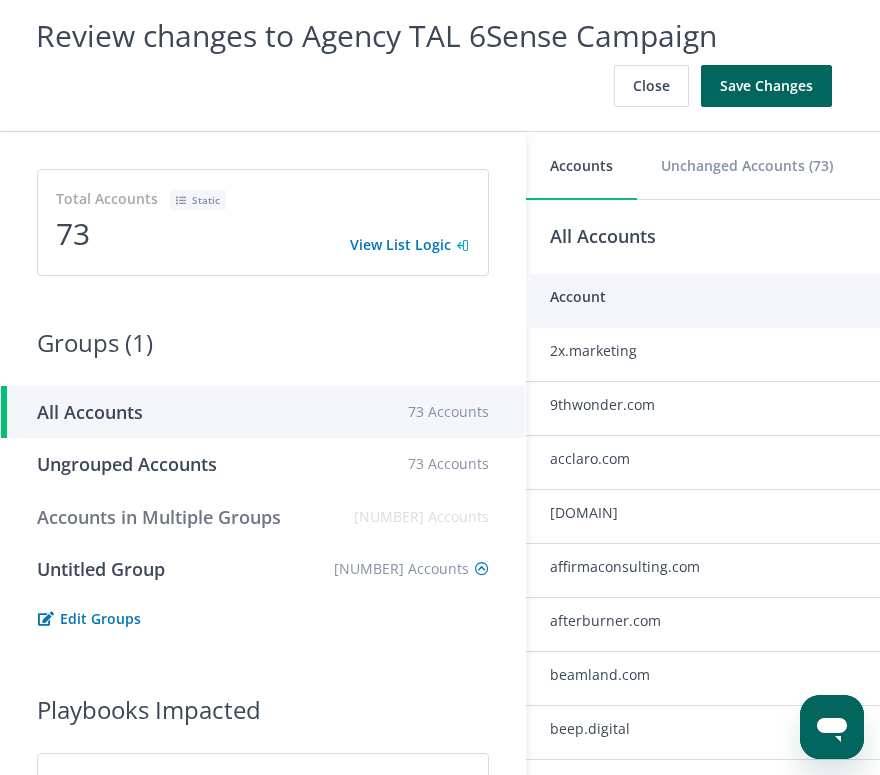 scroll, scrollTop: 0, scrollLeft: 0, axis: both 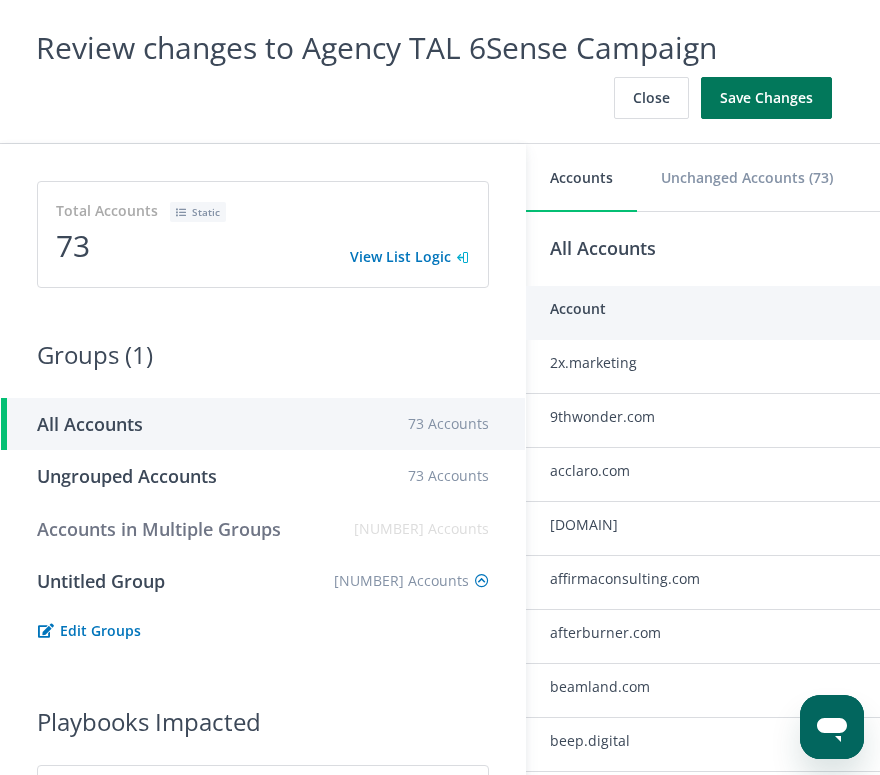click on "Save Changes" at bounding box center [766, 98] 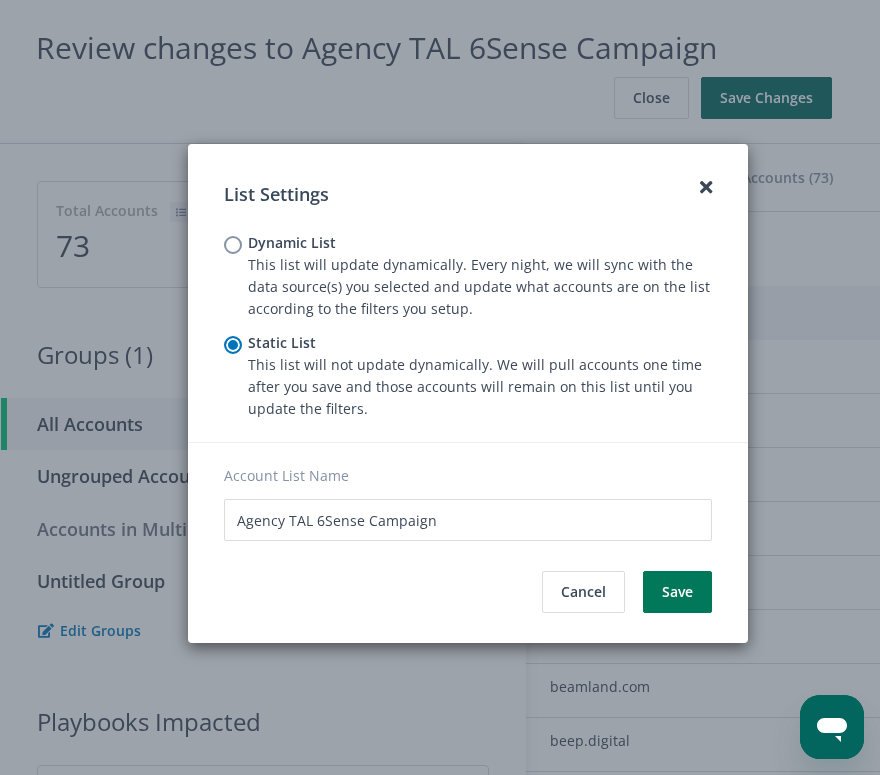 click on "Save" at bounding box center (677, 592) 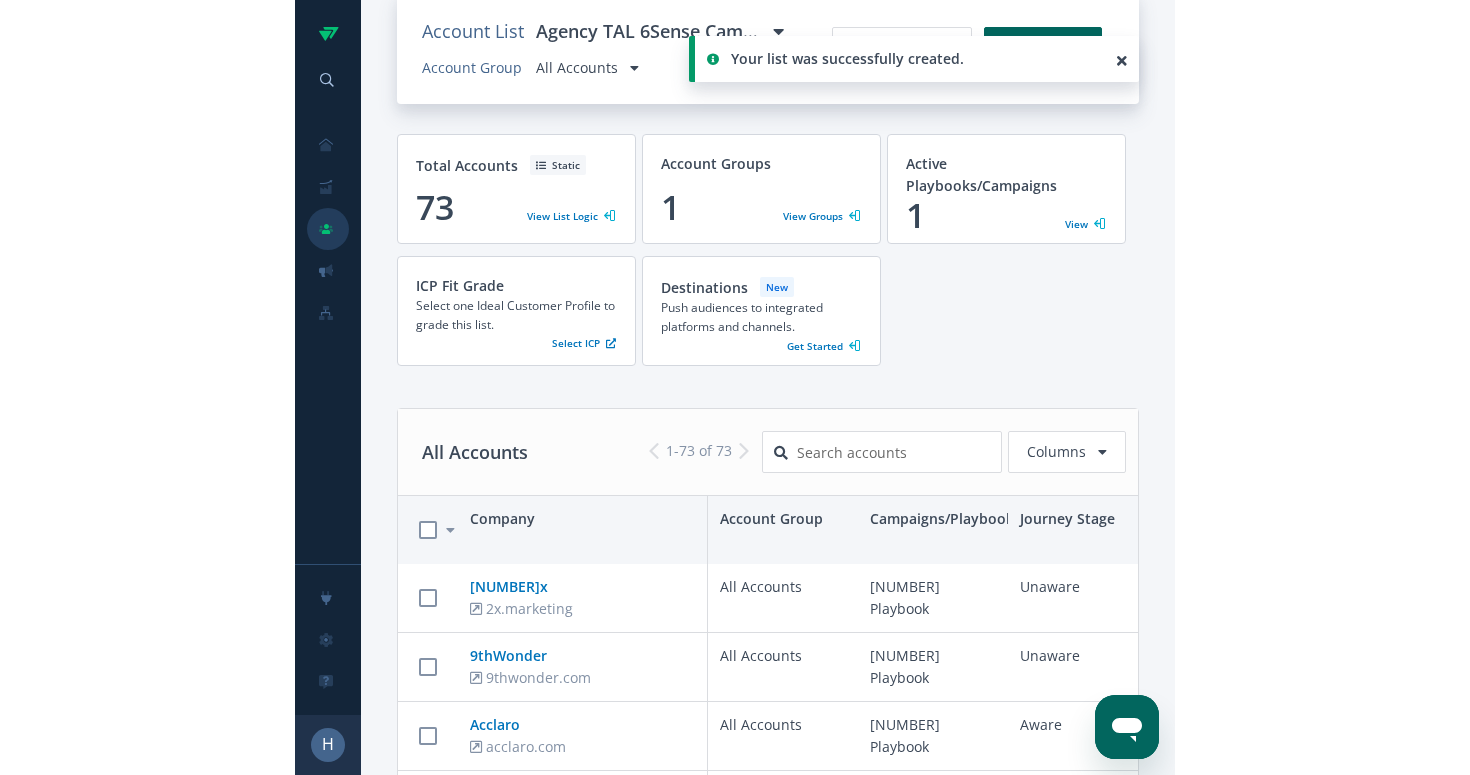 scroll, scrollTop: 0, scrollLeft: 0, axis: both 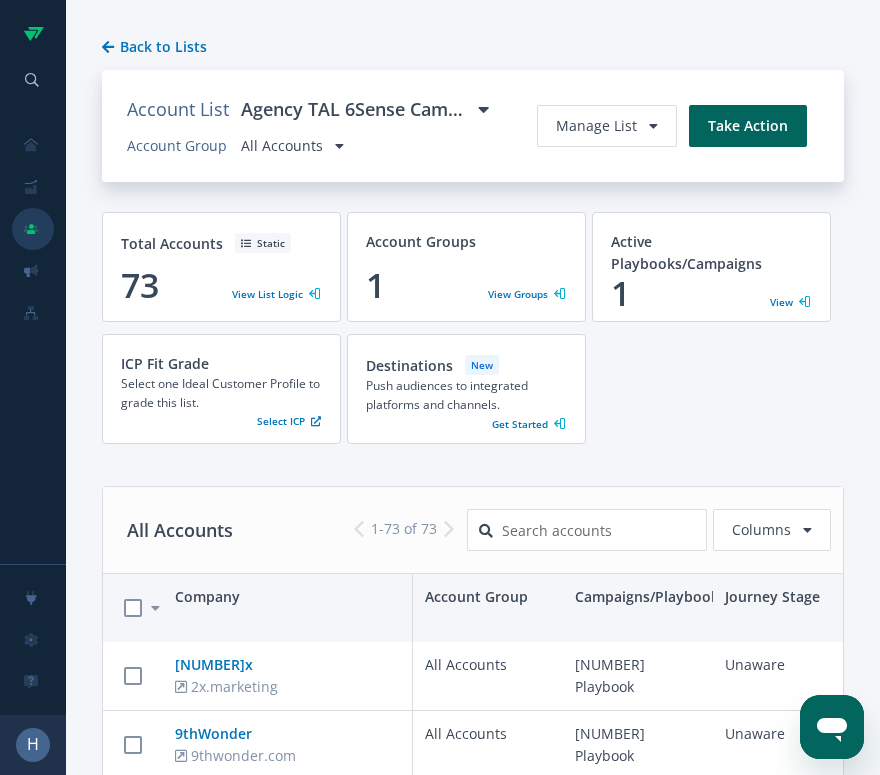click on "Total Accounts Static 73 View List Logic Account Groups 1 View Groups Active Playbooks/Campaigns 1 View ICP Fit Grade Select one Ideal Customer Profile to grade this list. Select ICP Destinations New Push audiences to integrated platforms and channels. Get Started" at bounding box center [473, 334] 